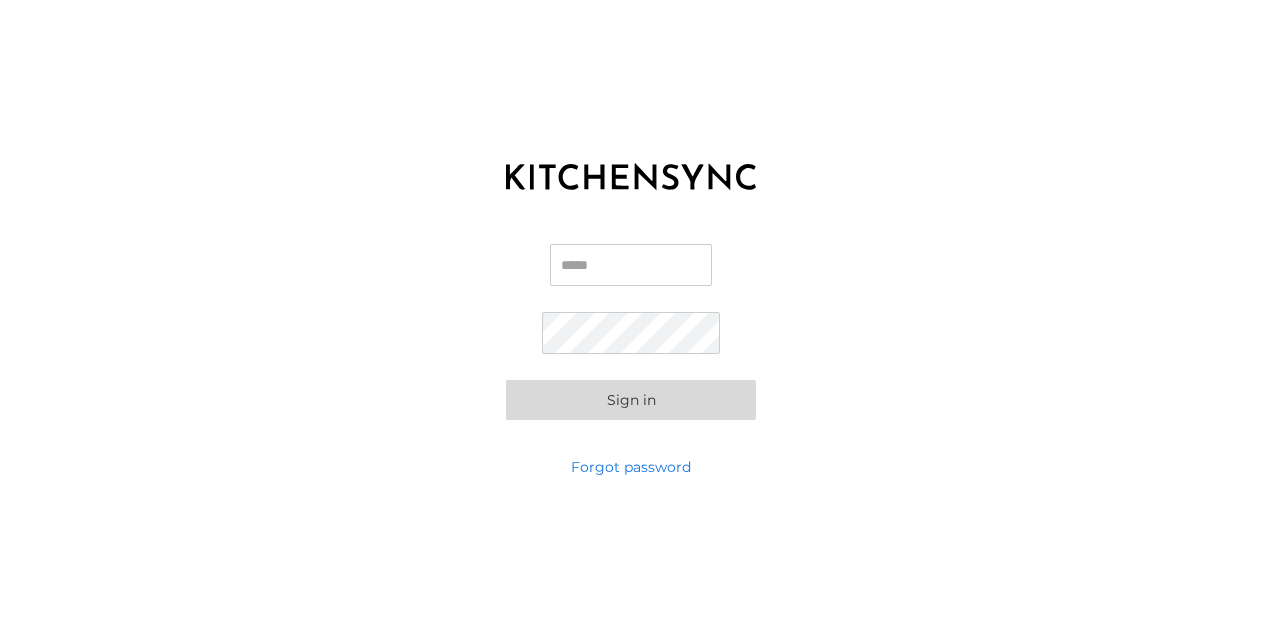 scroll, scrollTop: 0, scrollLeft: 0, axis: both 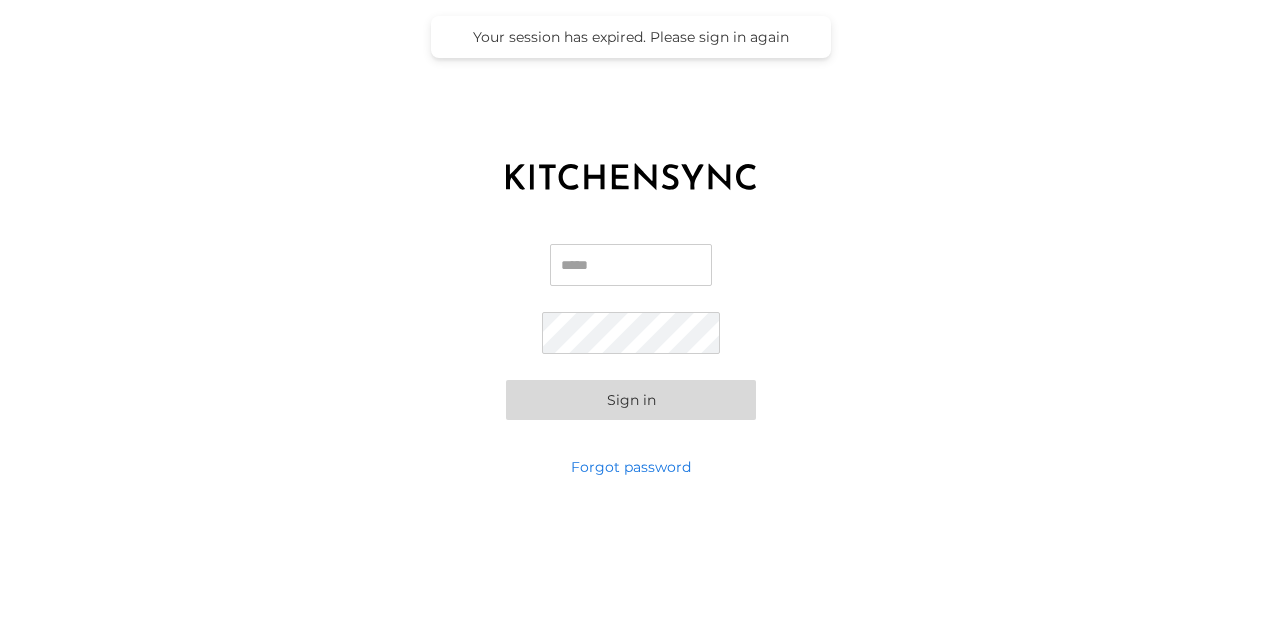 type on "**********" 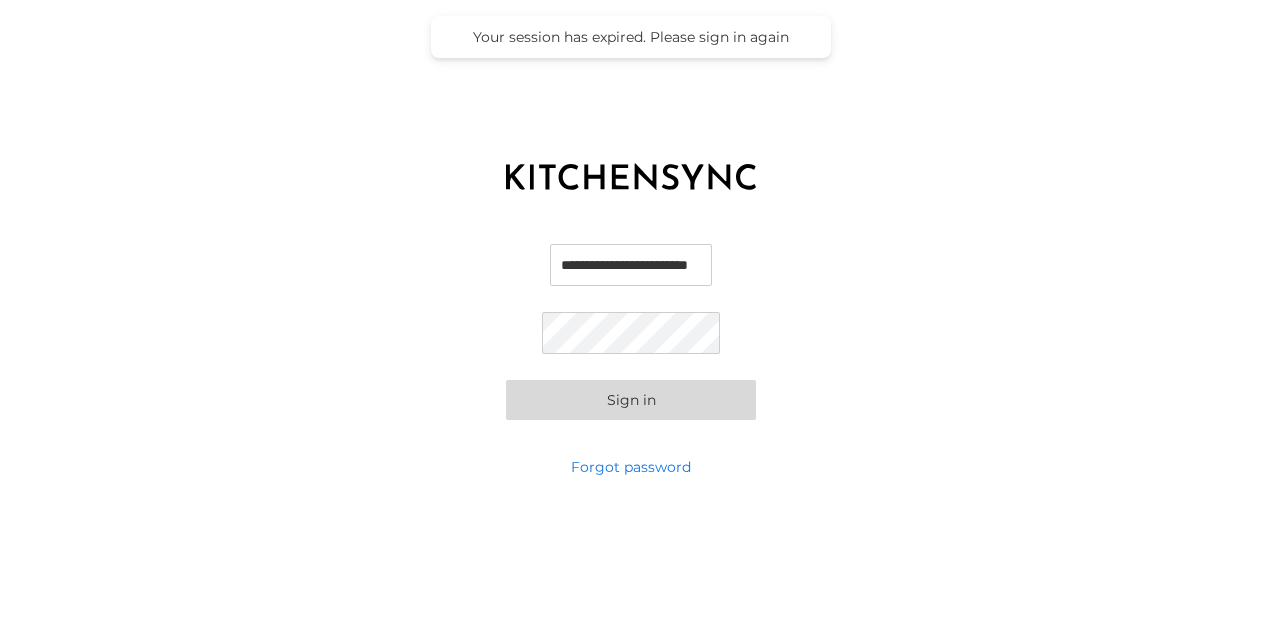 click on "Sign in" at bounding box center (631, 400) 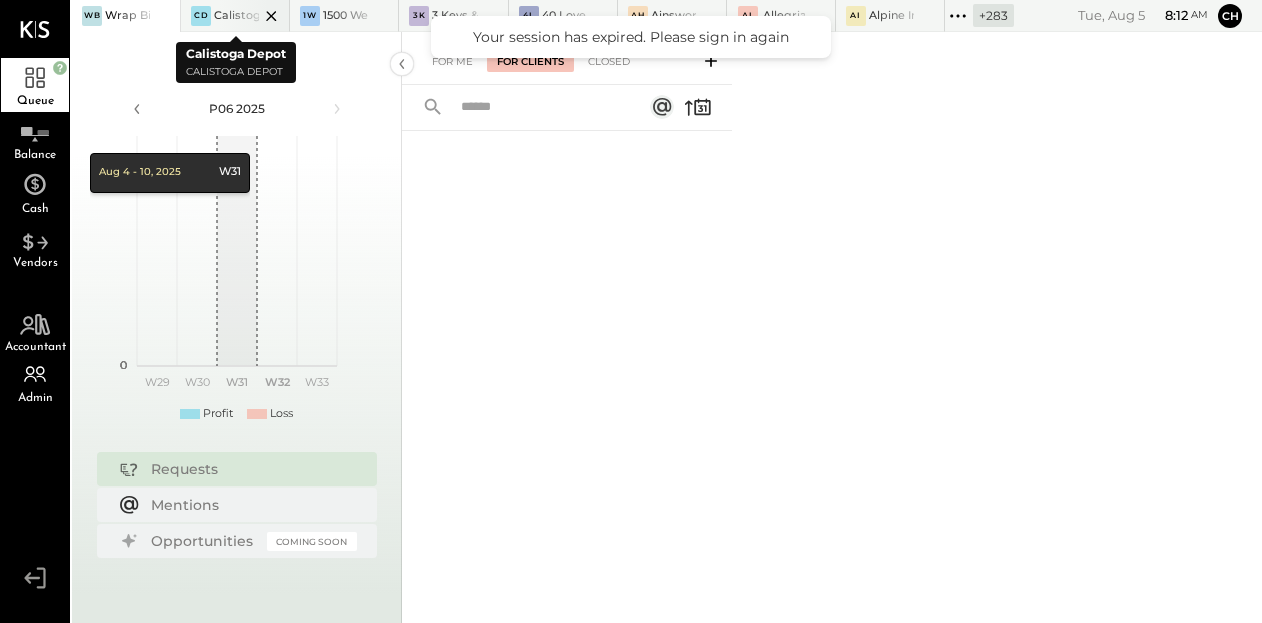 click 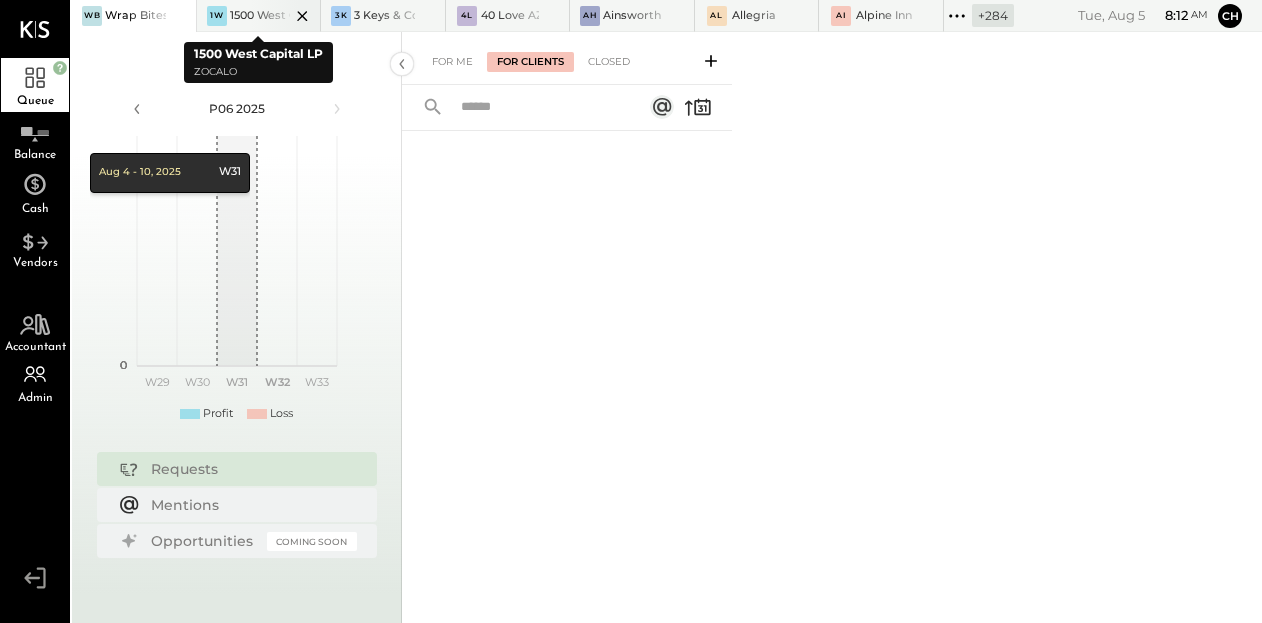 click 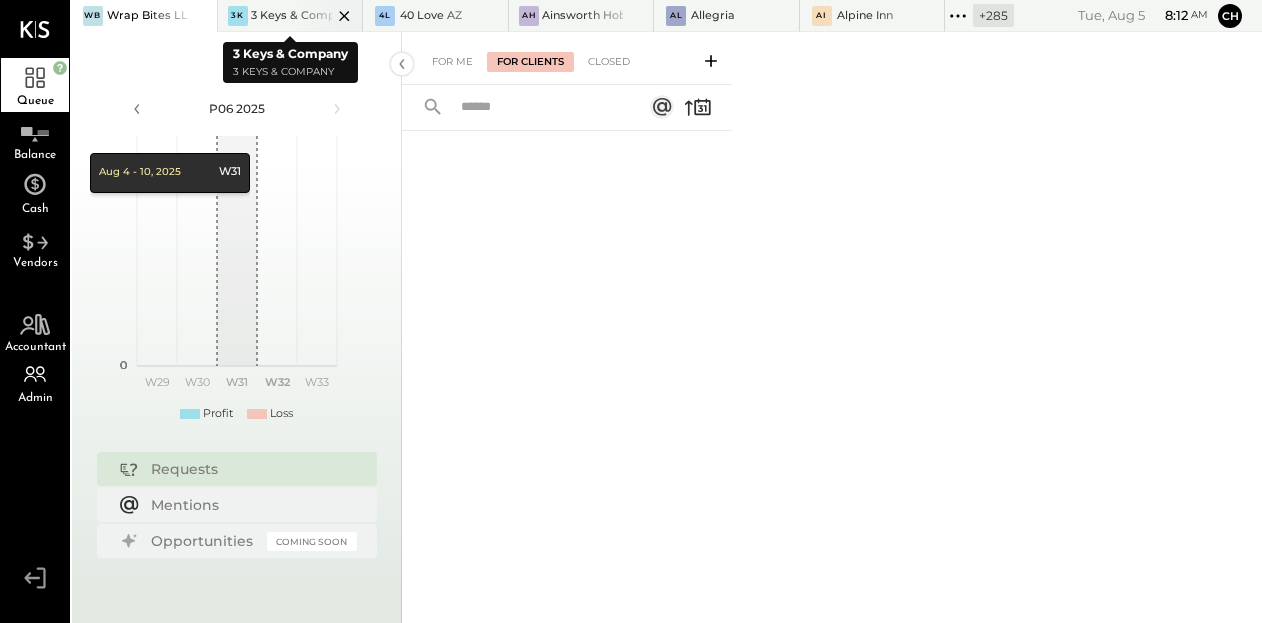 click 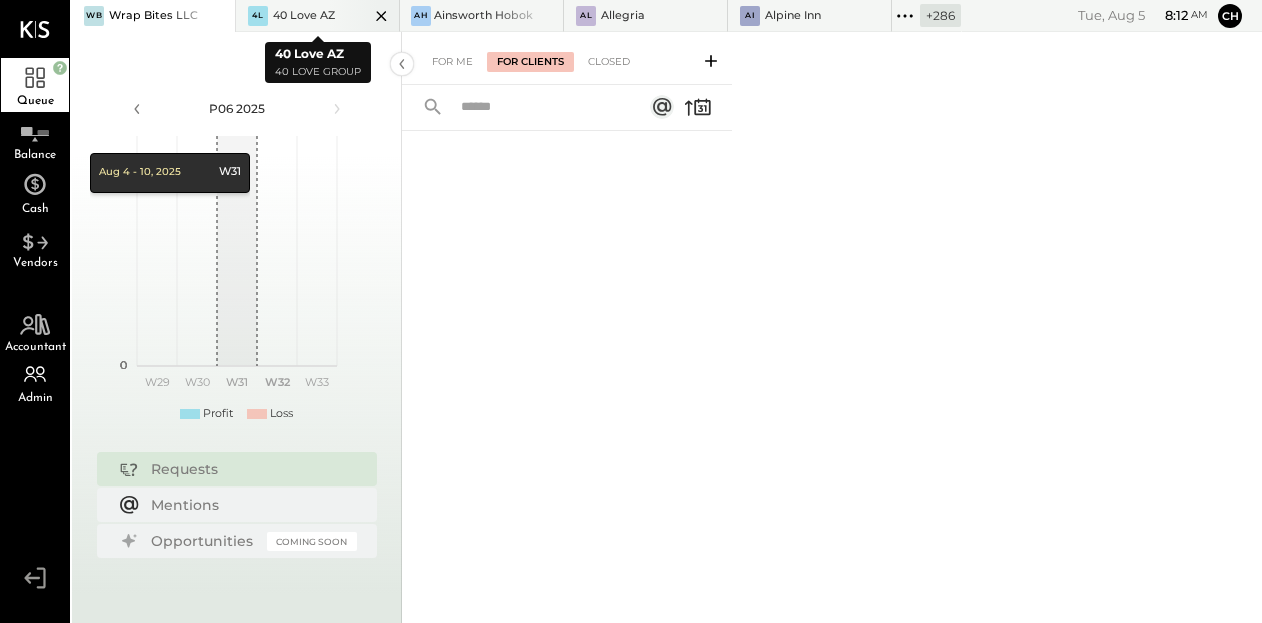 click 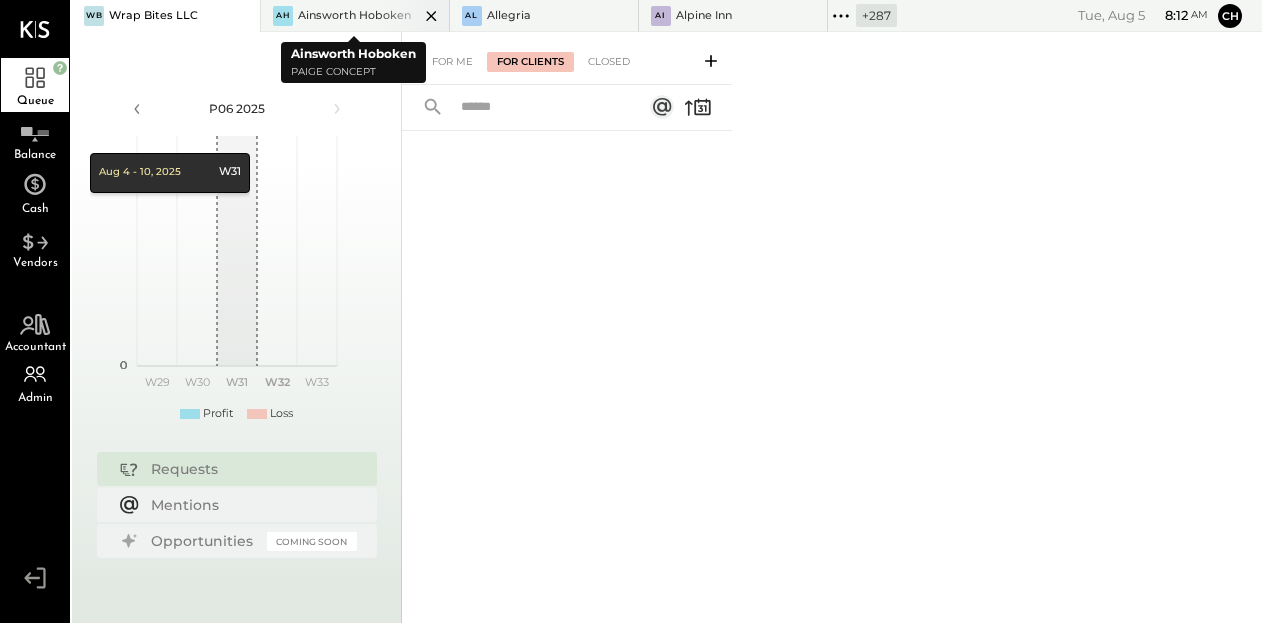 click 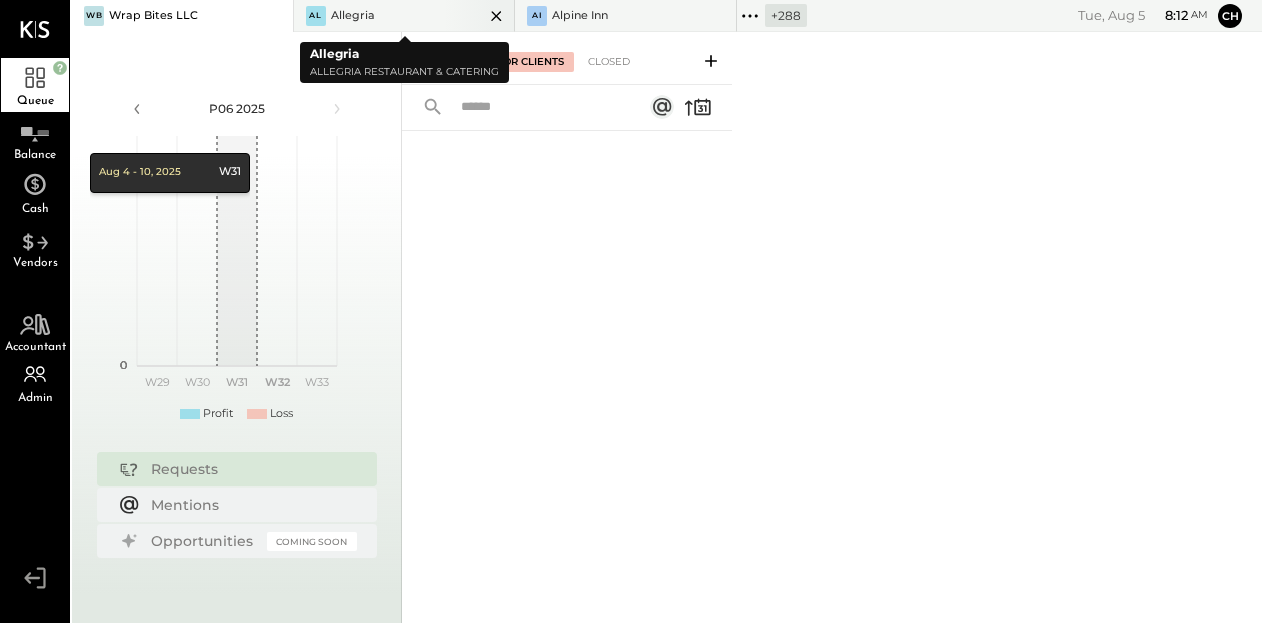 click 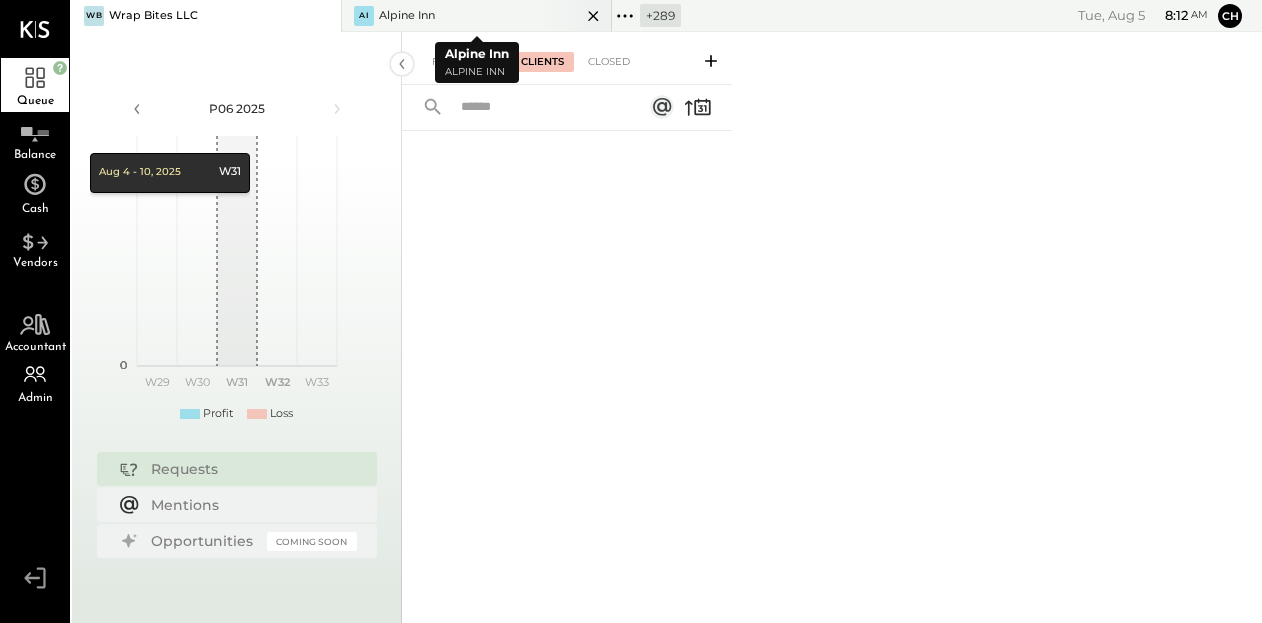 click 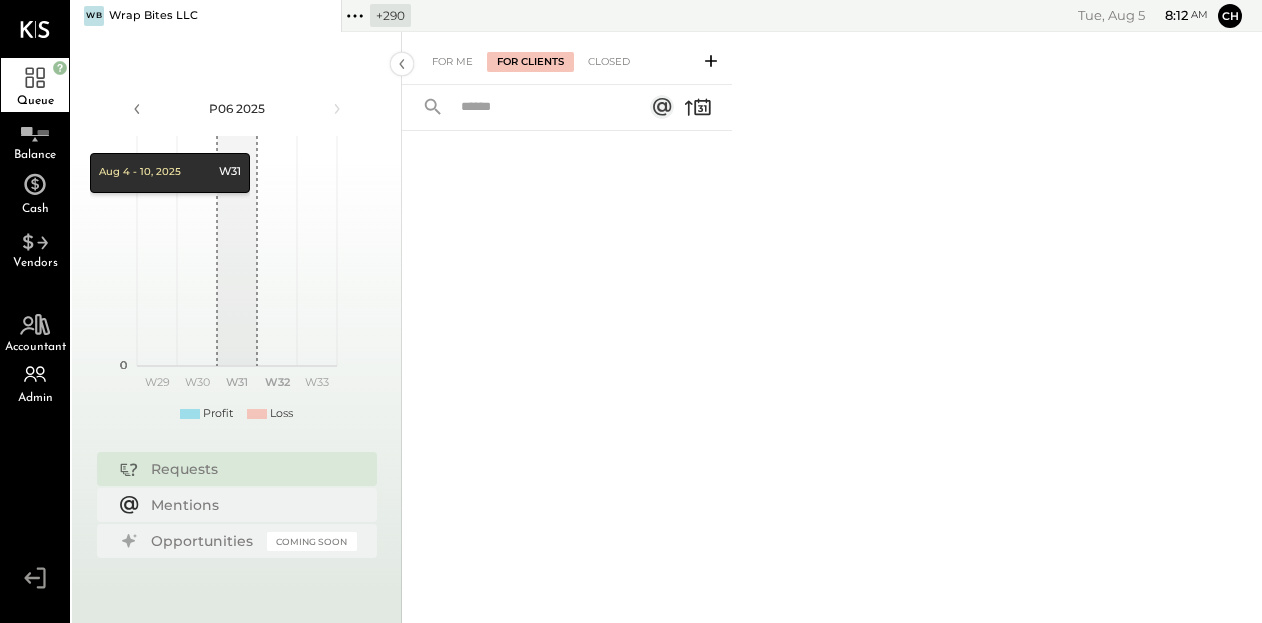 click on "WB Wrap Bites LLC" at bounding box center [191, 16] 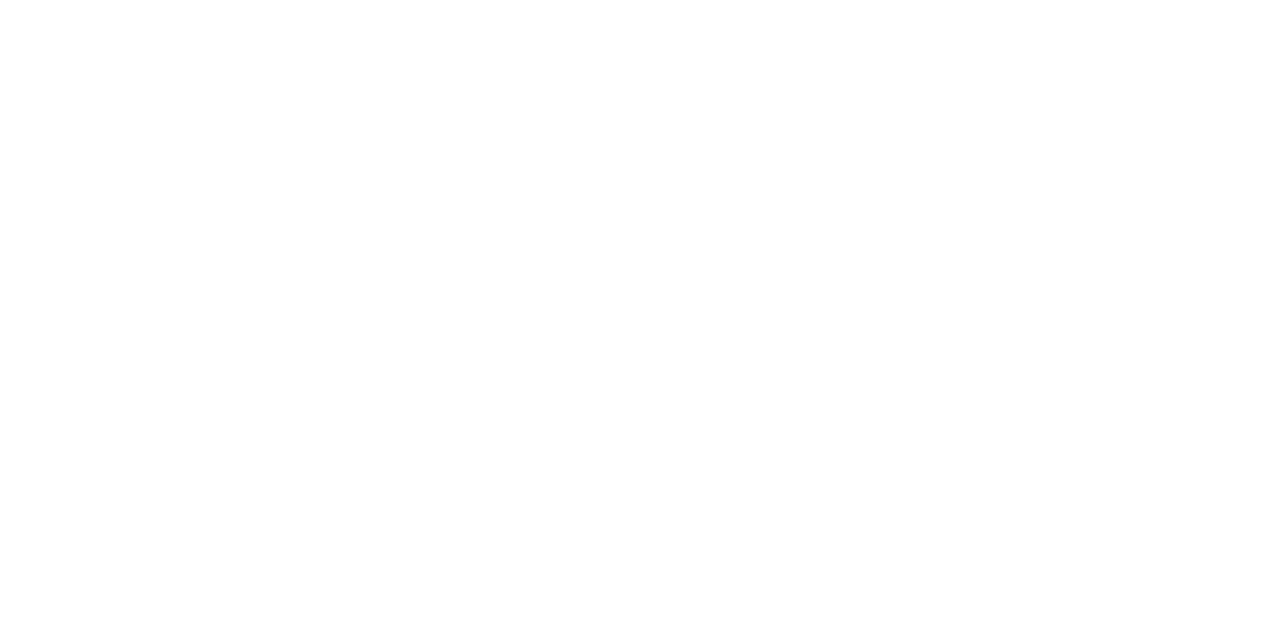 scroll, scrollTop: 0, scrollLeft: 0, axis: both 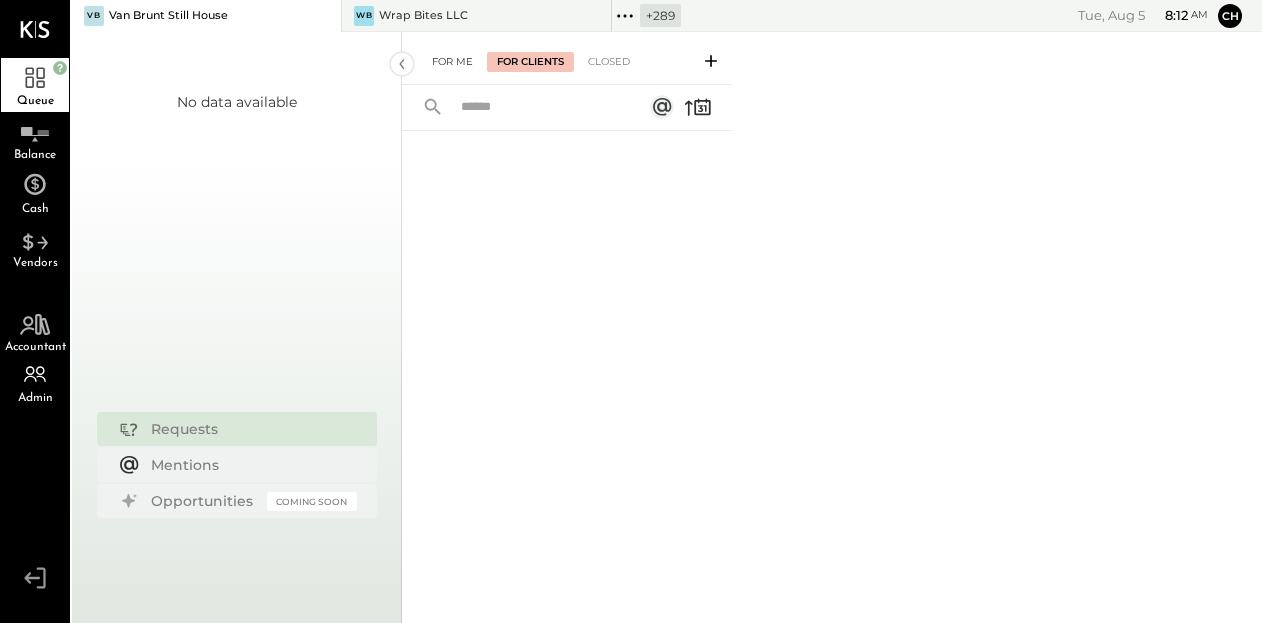 click on "For Me For Clients Closed" at bounding box center (567, 58) 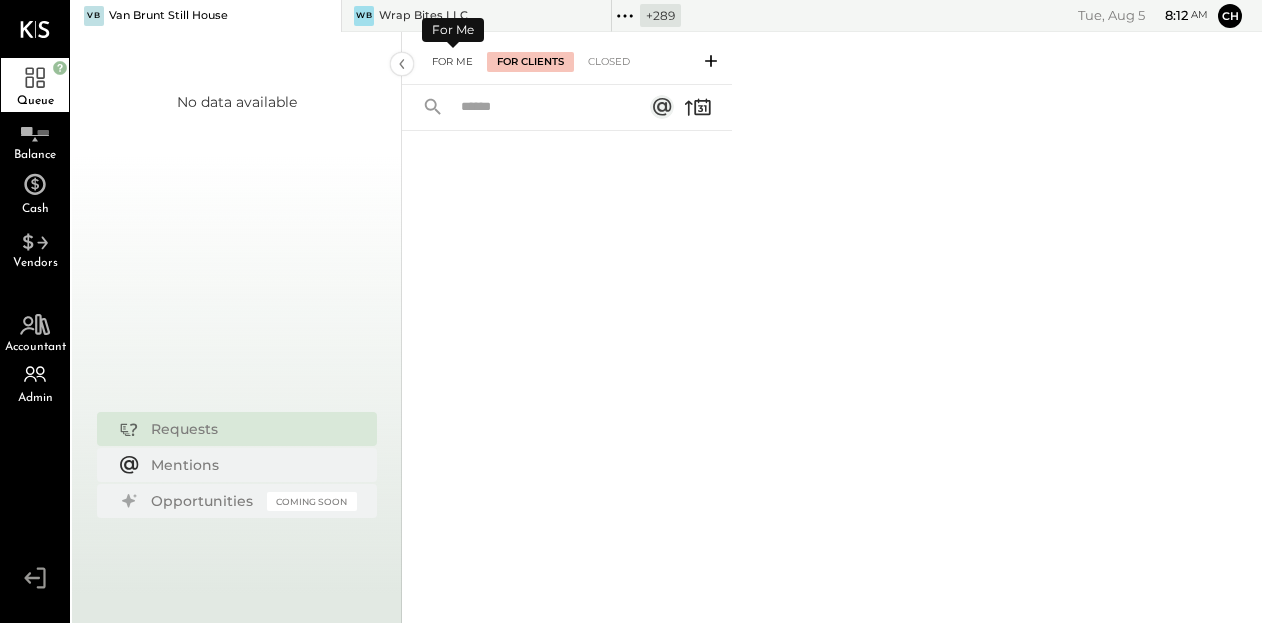 click on "For Me" at bounding box center [452, 62] 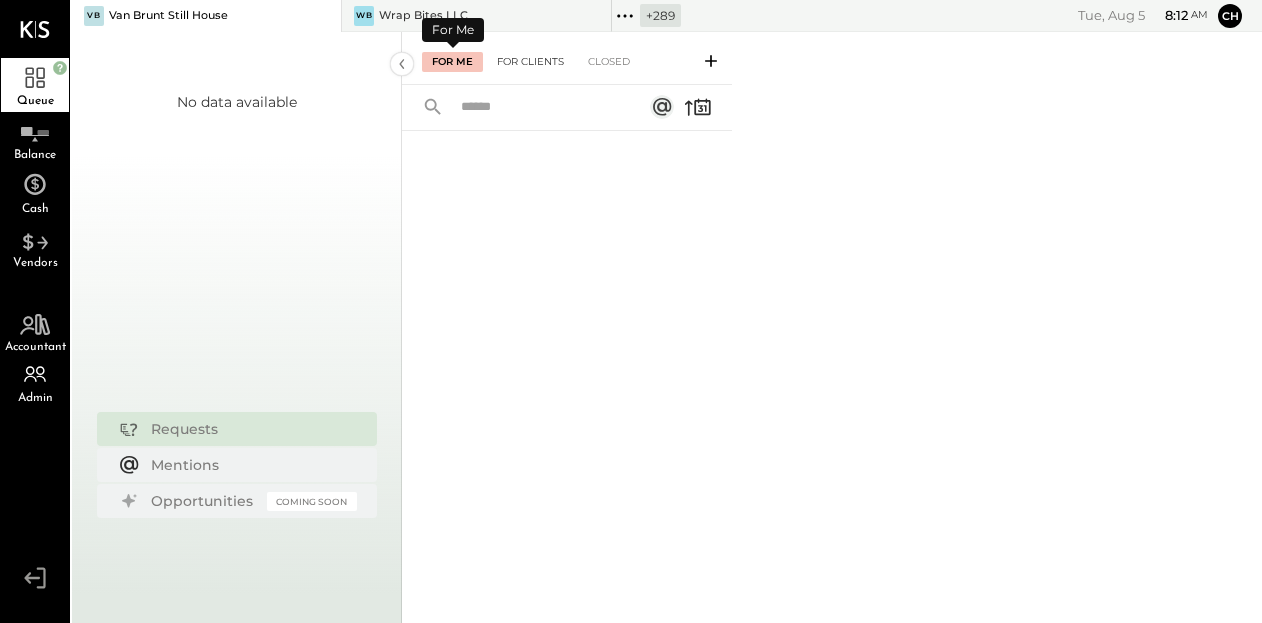 click on "For Clients" at bounding box center [530, 62] 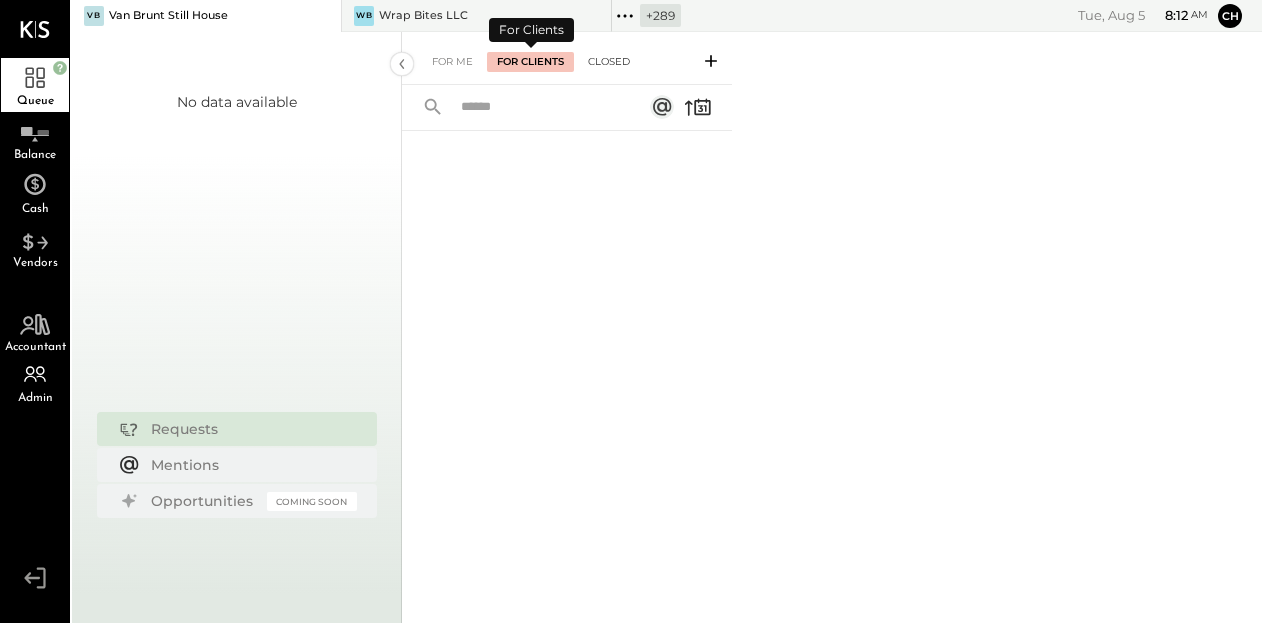 click on "Closed" at bounding box center (609, 62) 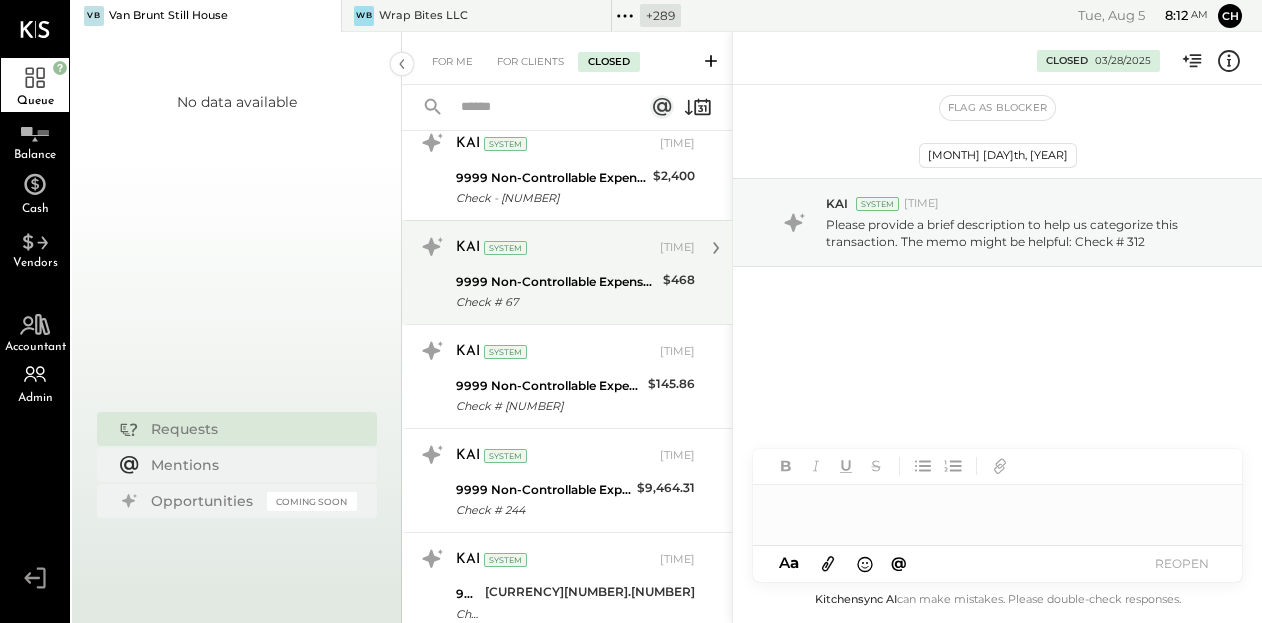 scroll, scrollTop: 0, scrollLeft: 0, axis: both 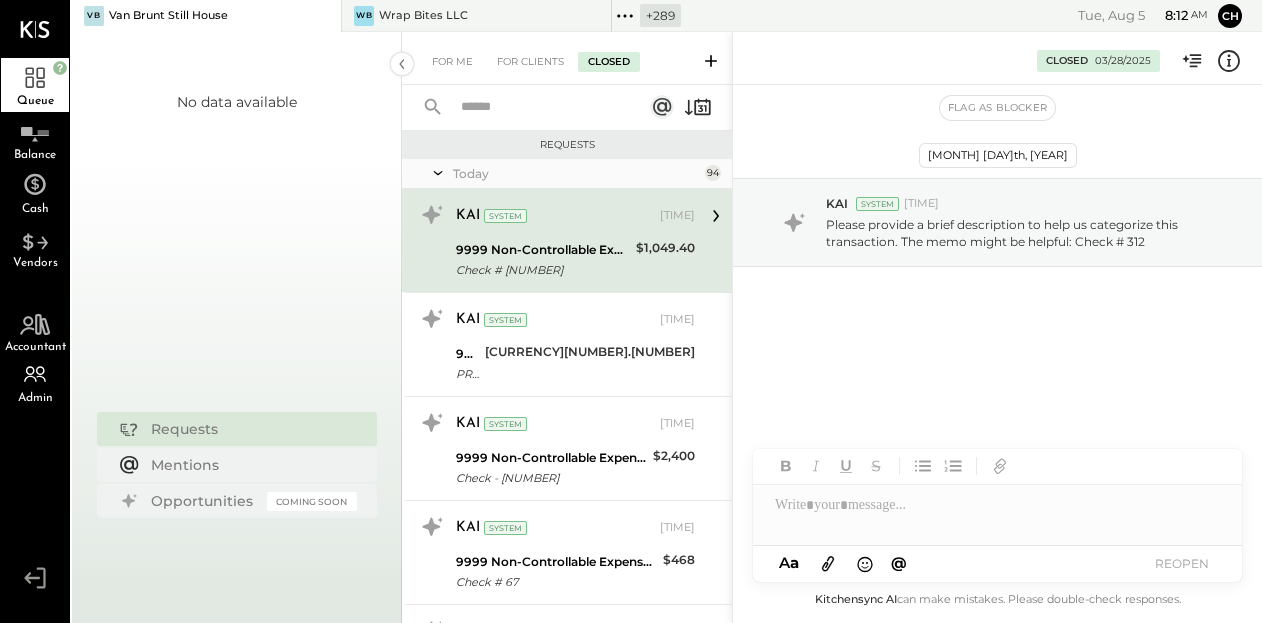 click 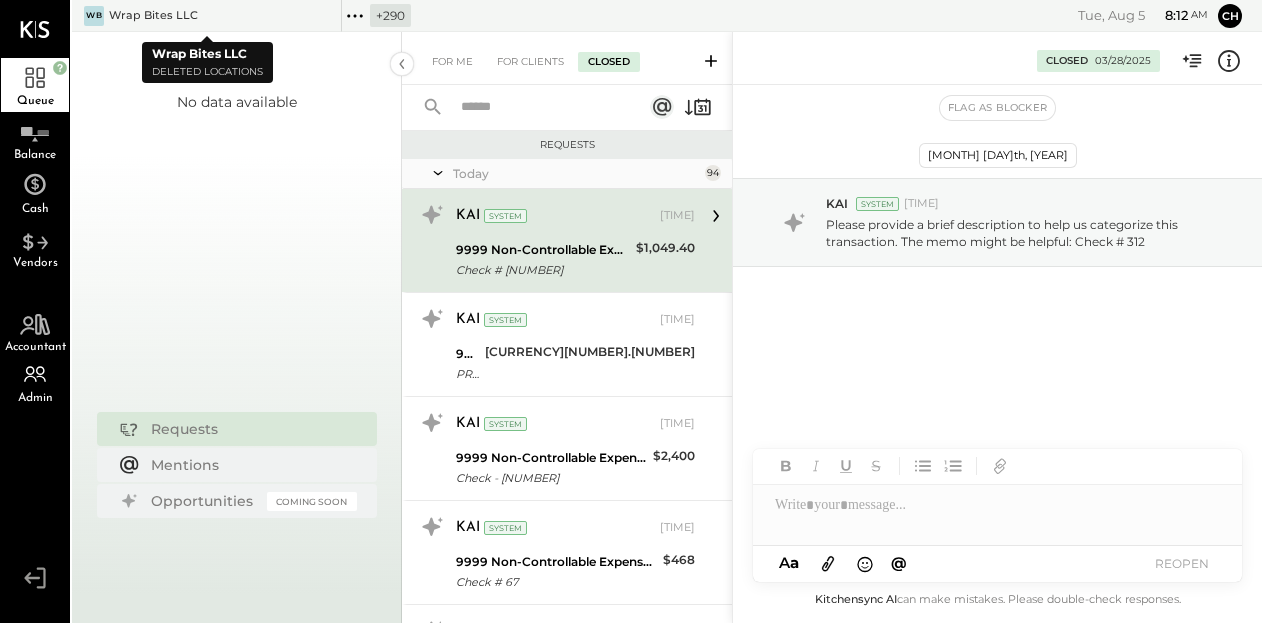 click 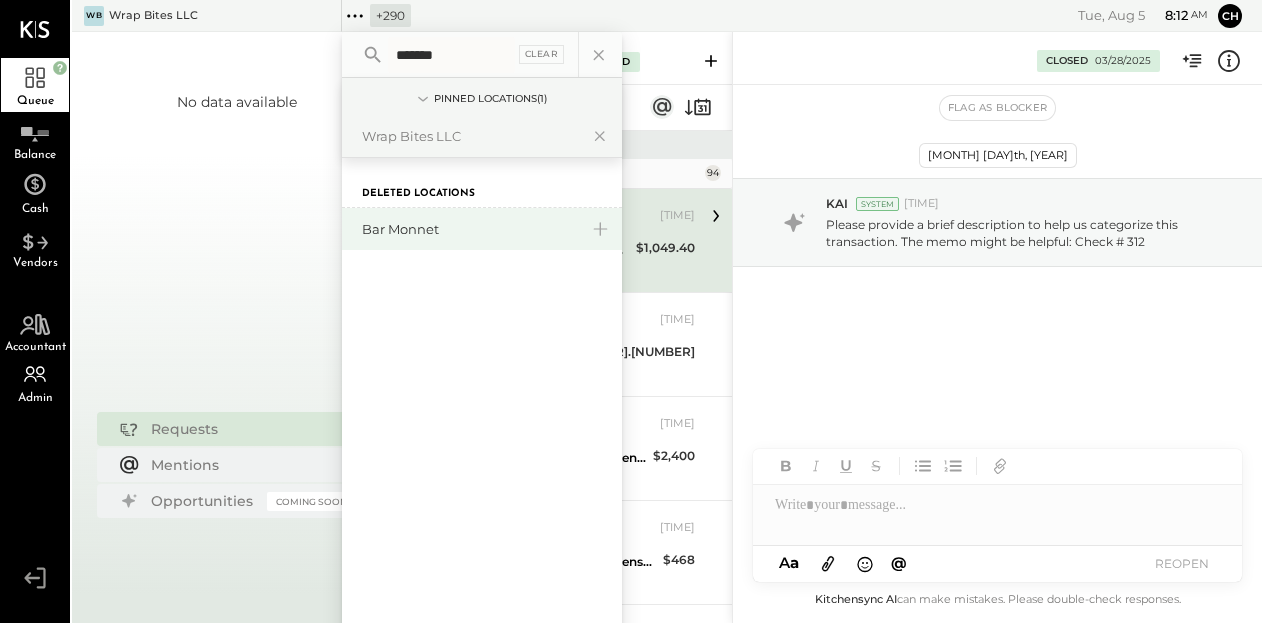 type on "*******" 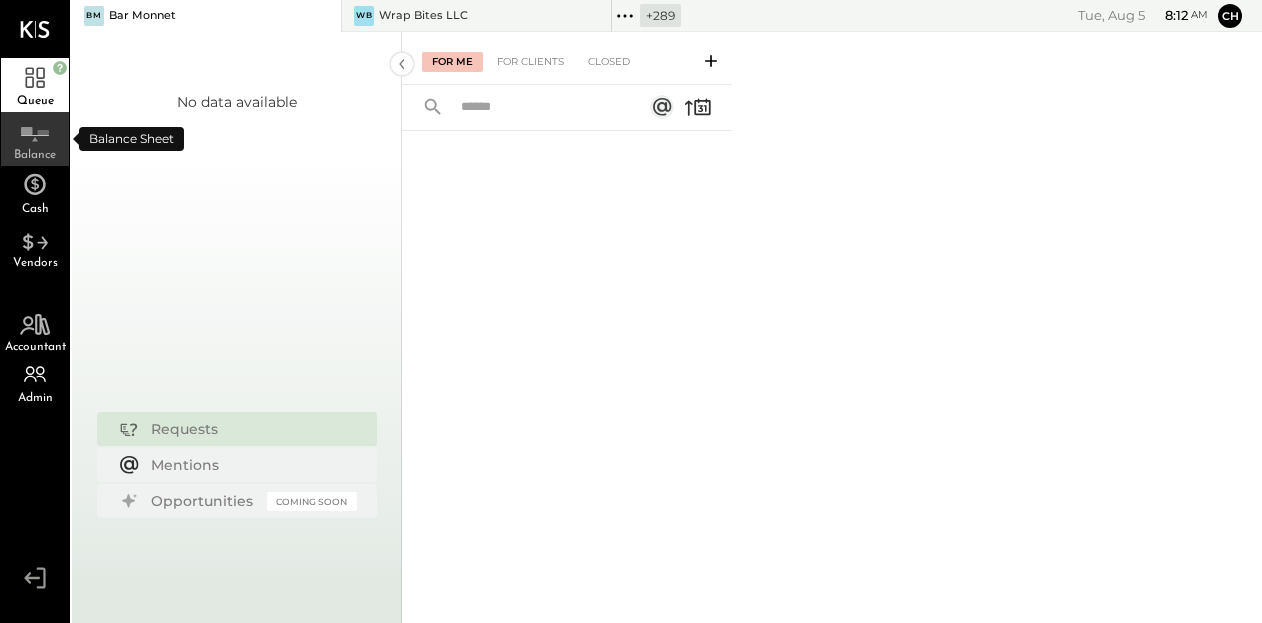 click 